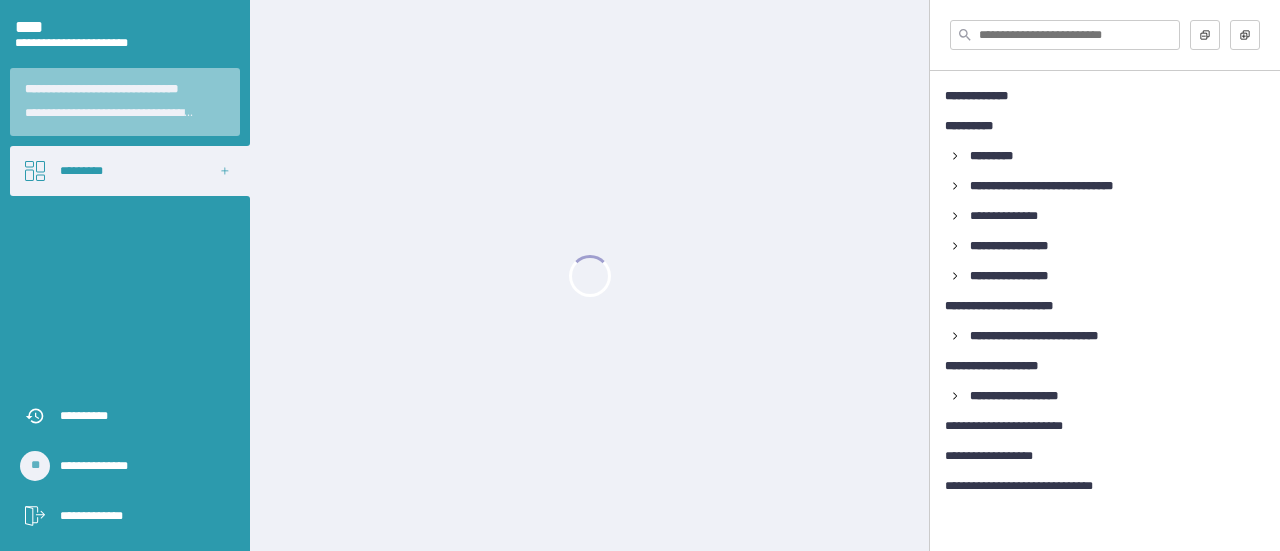 scroll, scrollTop: 0, scrollLeft: 0, axis: both 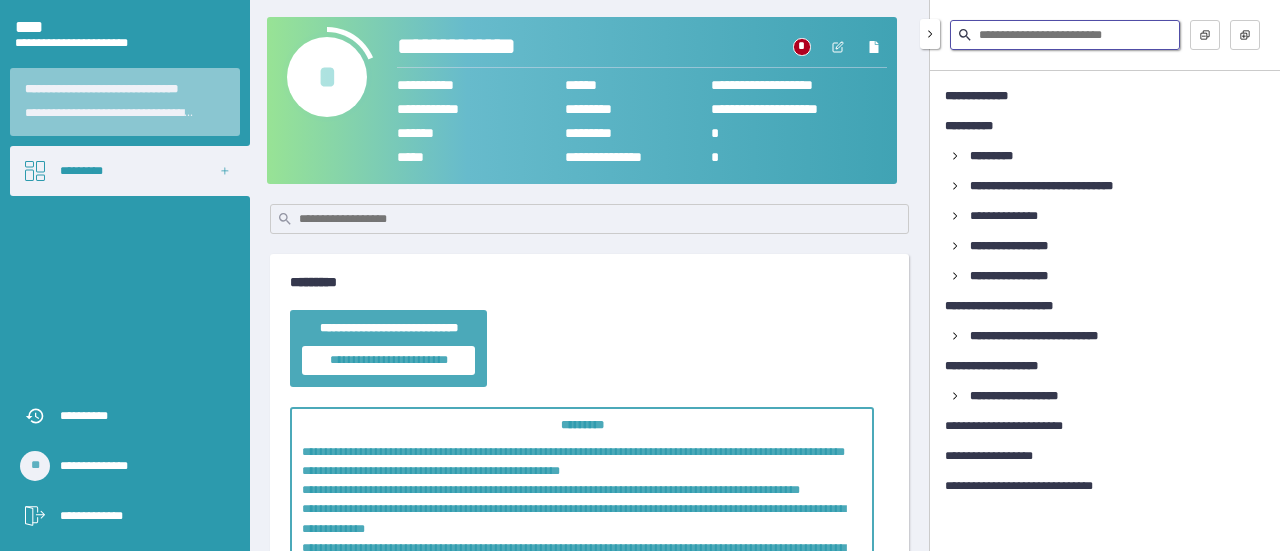 click at bounding box center (1065, 35) 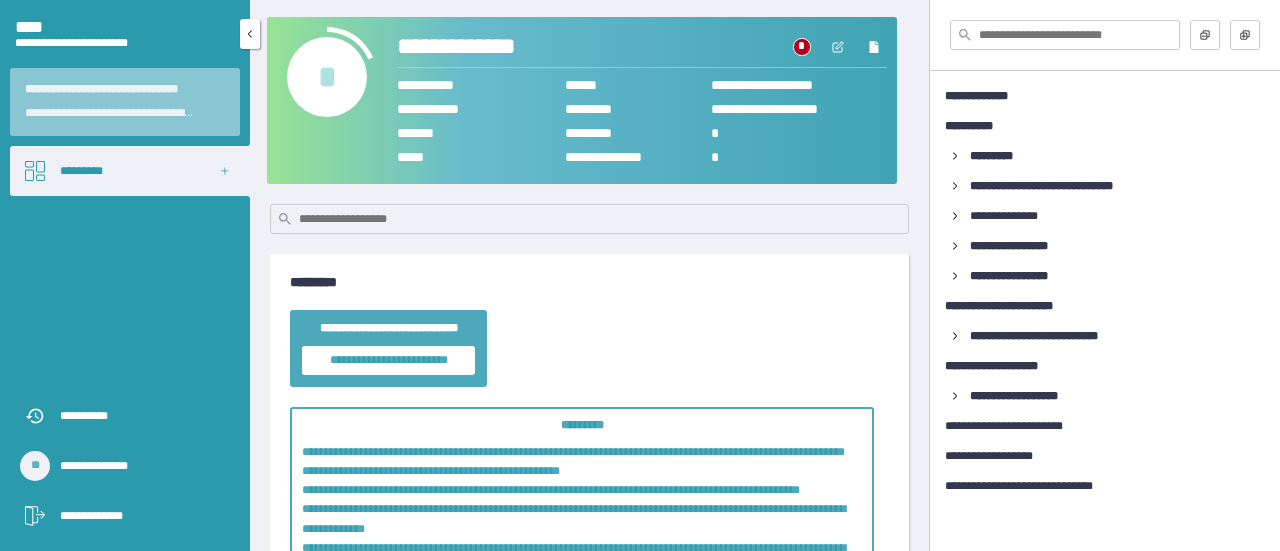 click on "*********" at bounding box center [130, 171] 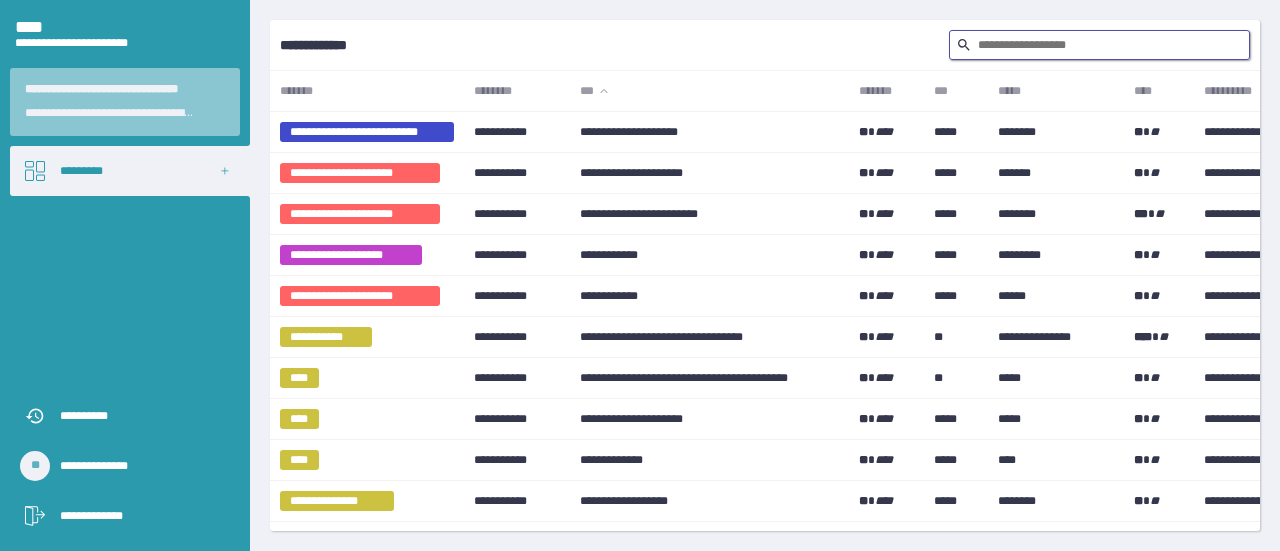 click at bounding box center [1099, 45] 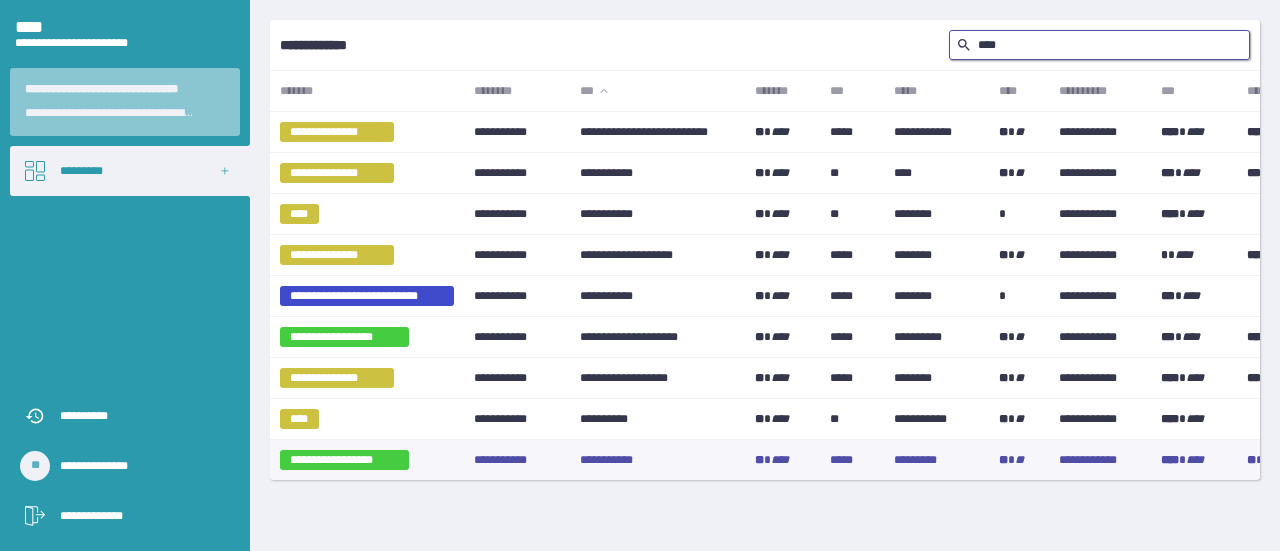 type on "****" 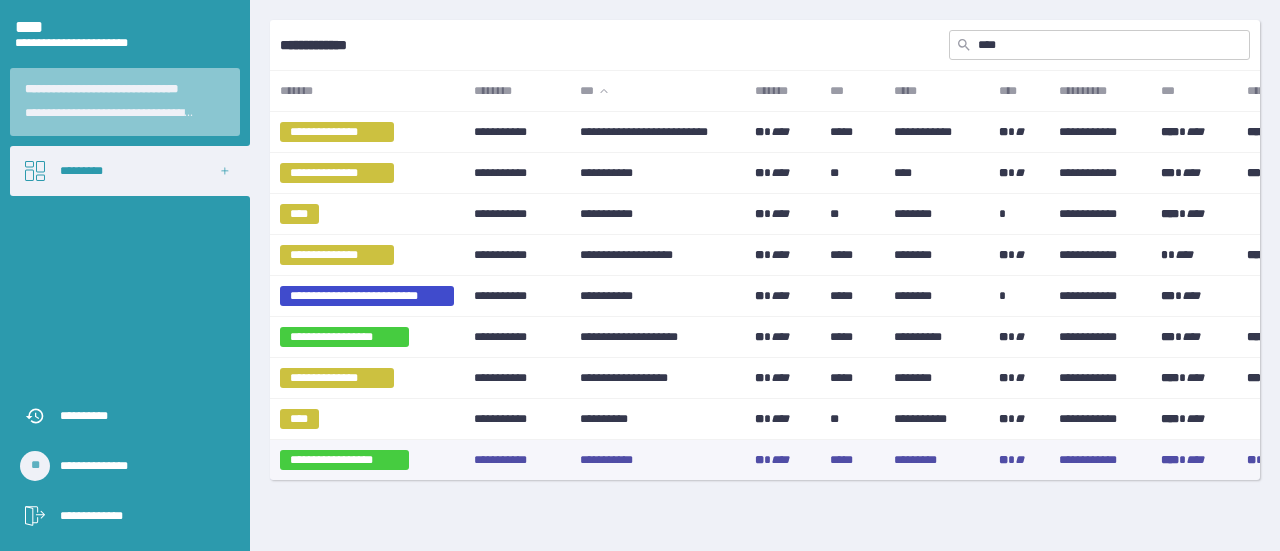 click on "**********" at bounding box center (657, 460) 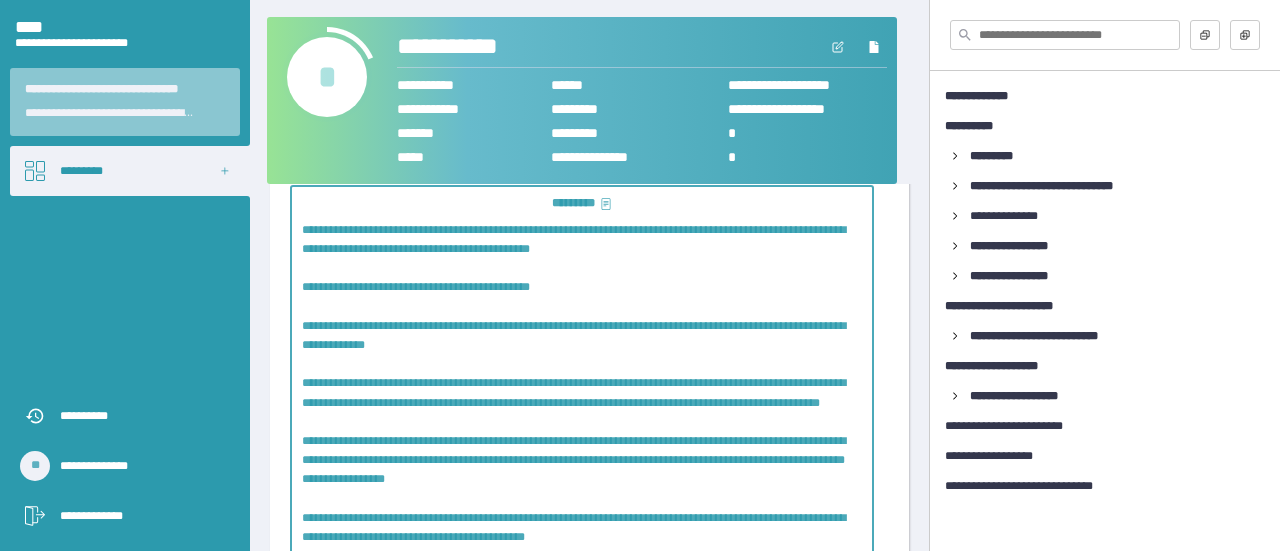 scroll, scrollTop: 251, scrollLeft: 0, axis: vertical 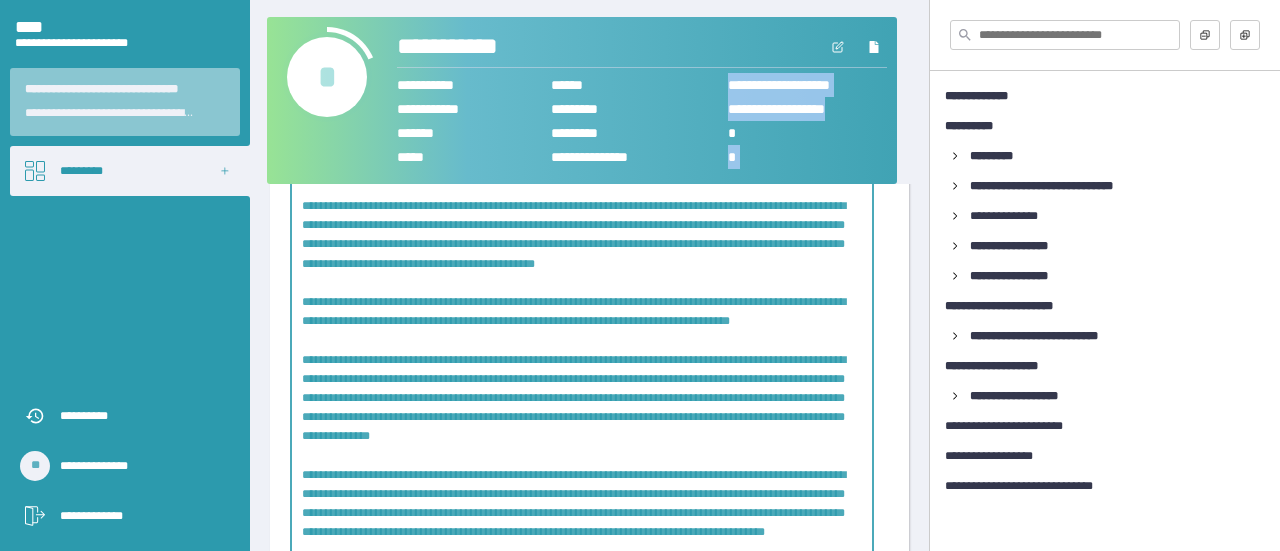 drag, startPoint x: 894, startPoint y: 125, endPoint x: 890, endPoint y: 110, distance: 15.524175 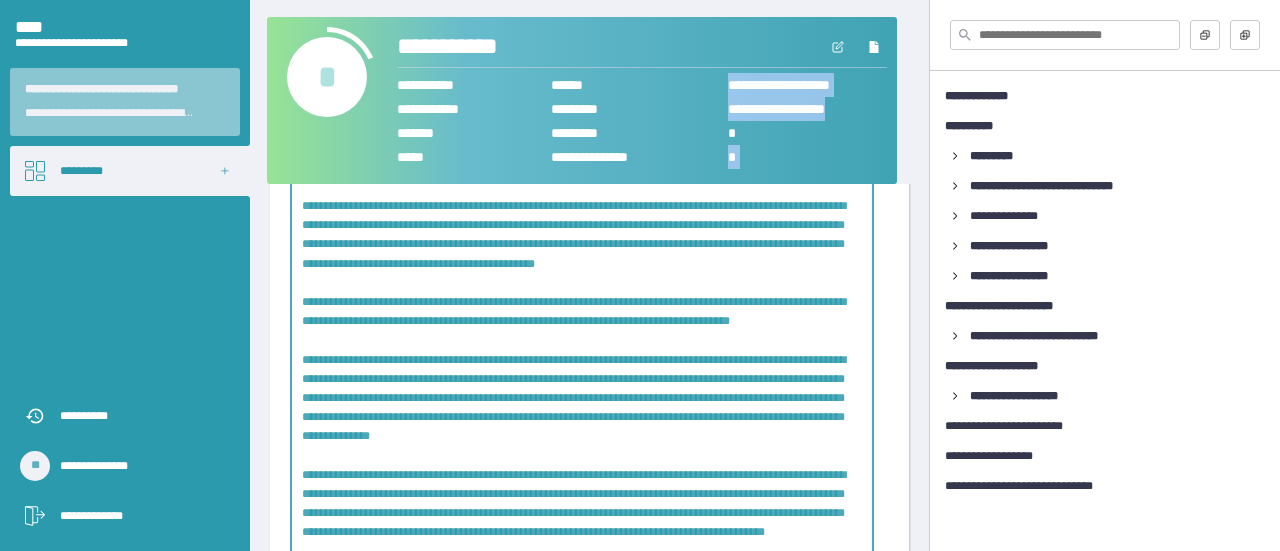 click on "**********" at bounding box center [642, 100] 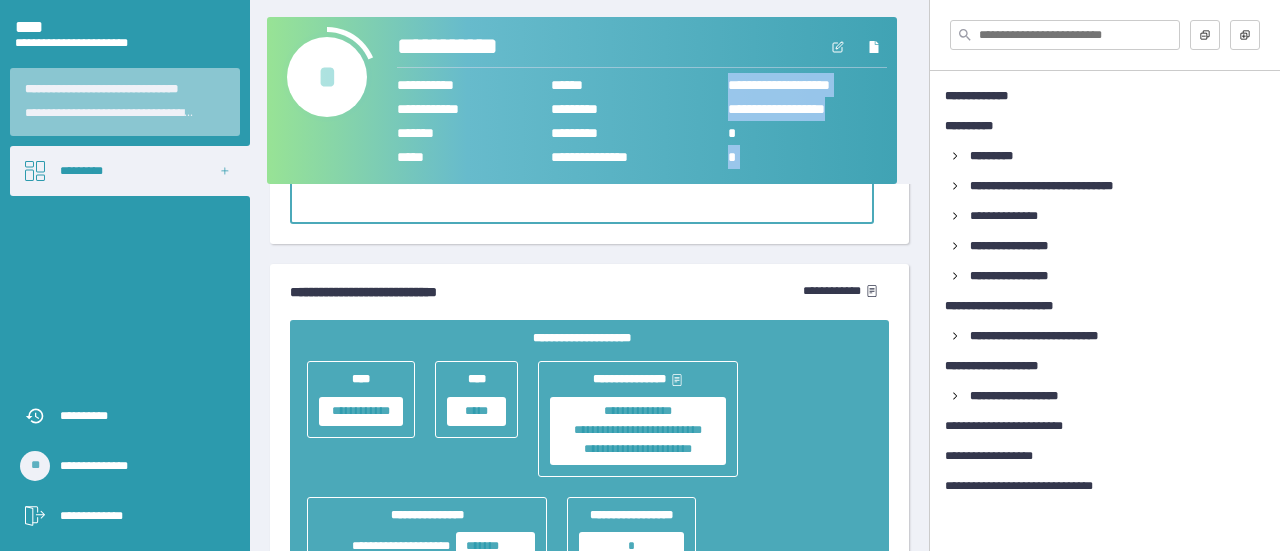 scroll, scrollTop: 1995, scrollLeft: 0, axis: vertical 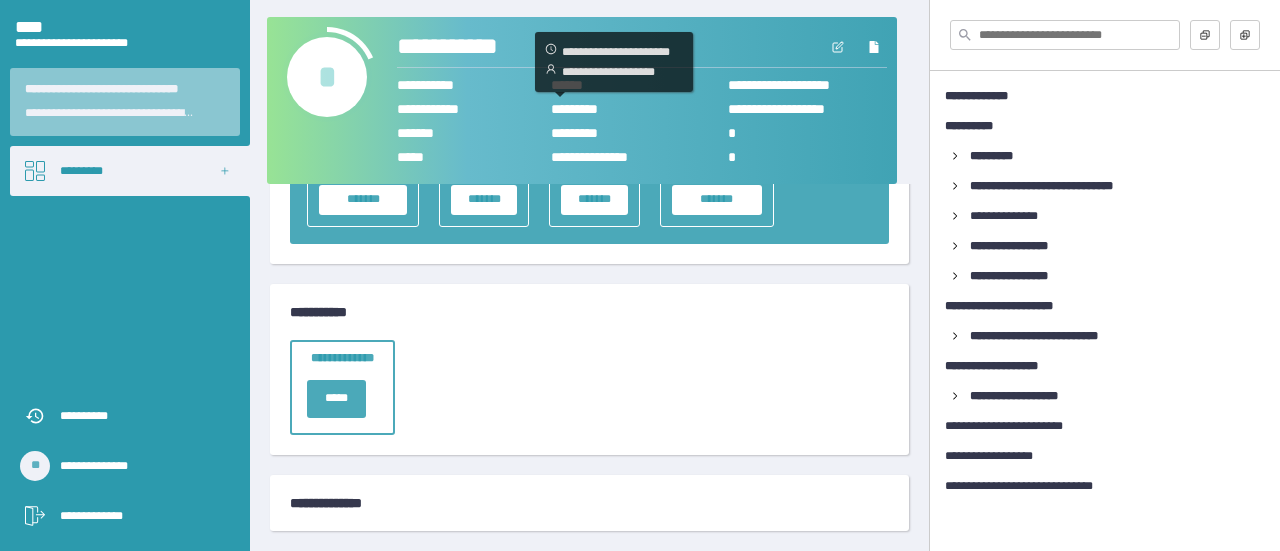 click on "*** * ****" at bounding box center (639, 109) 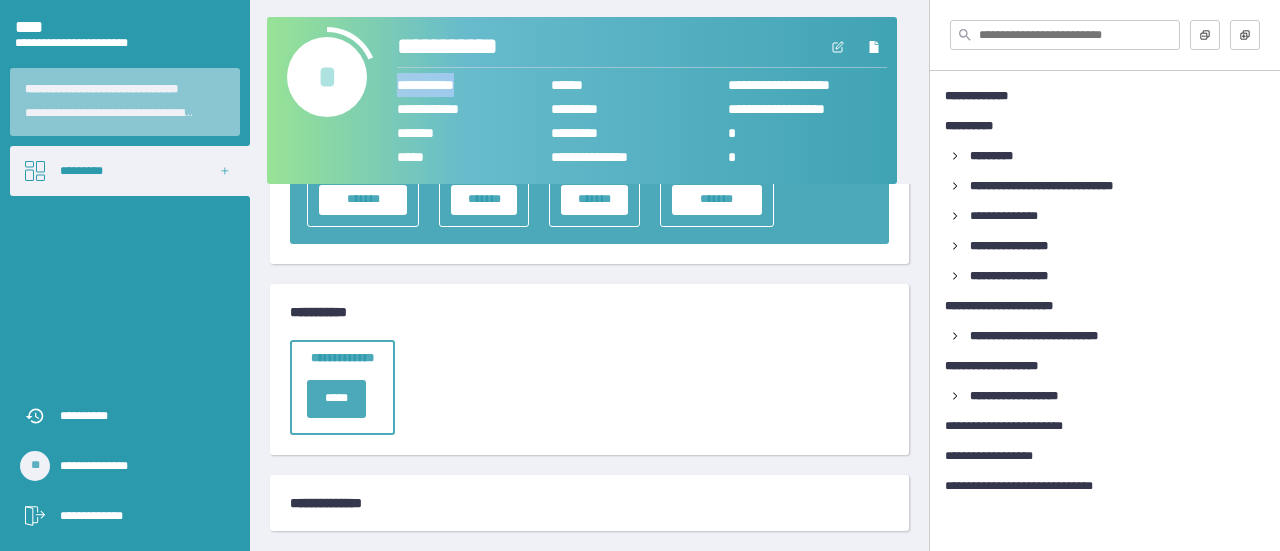 drag, startPoint x: 486, startPoint y: 85, endPoint x: 392, endPoint y: 72, distance: 94.89468 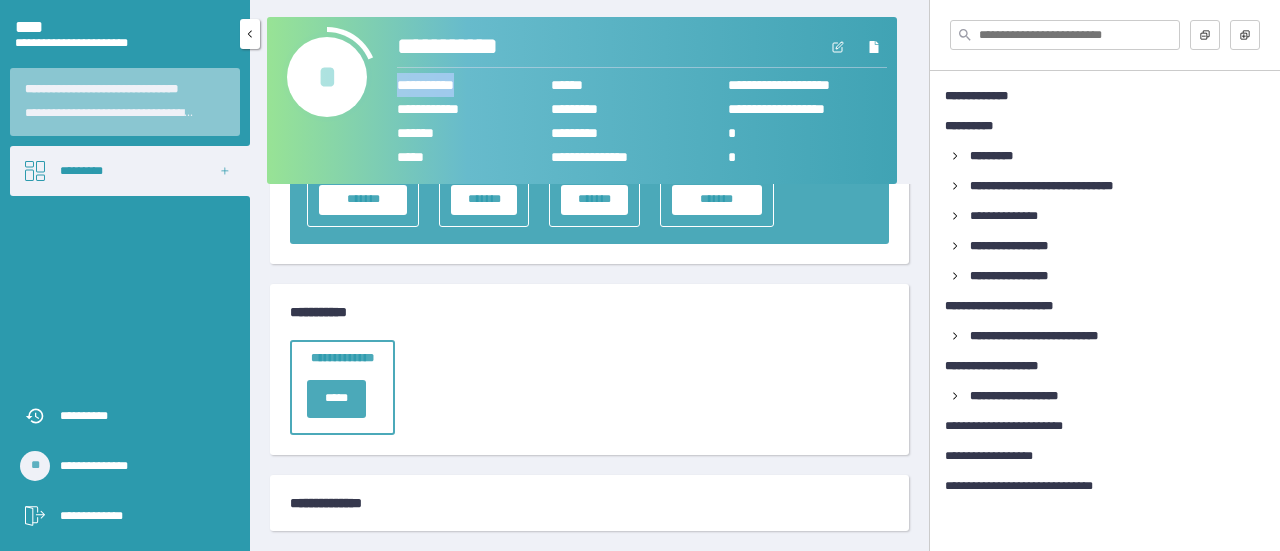 click on "*********" at bounding box center [130, 171] 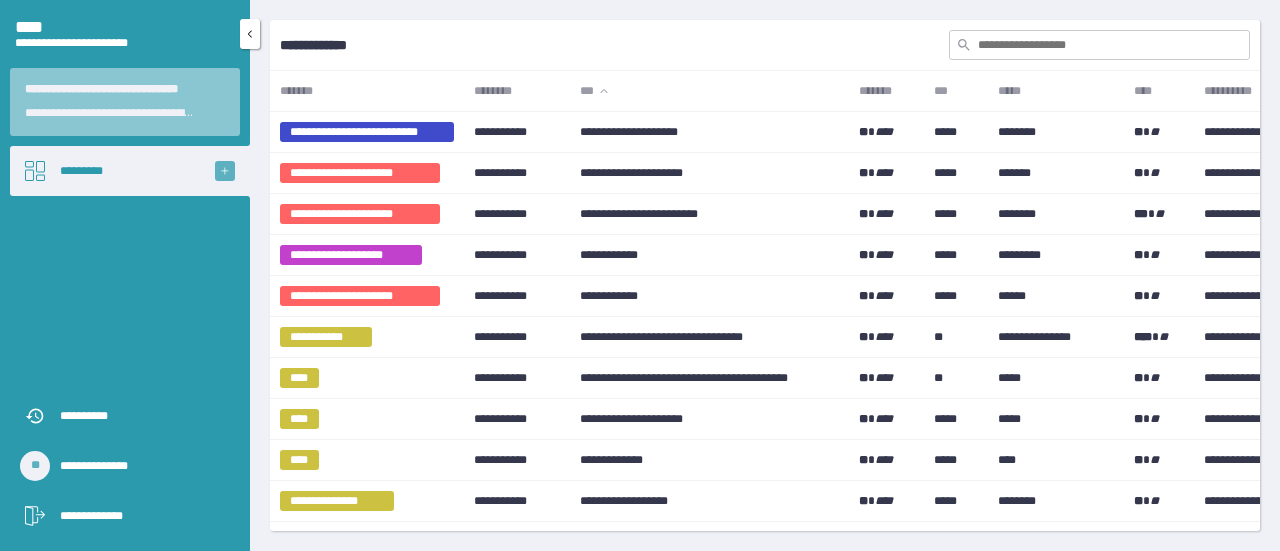 click 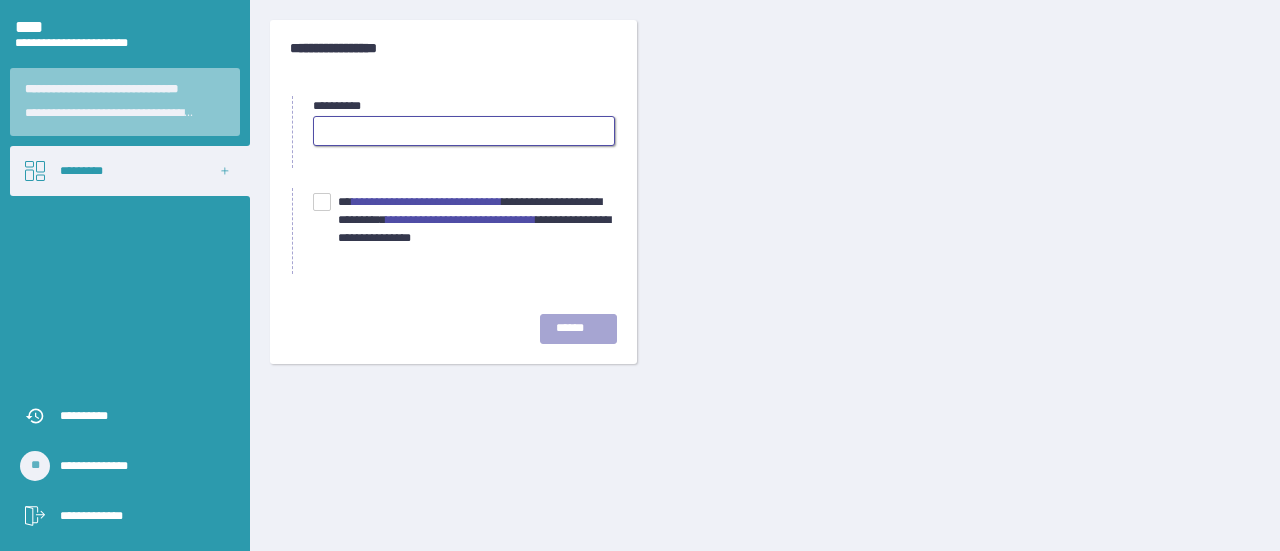 click at bounding box center [464, 131] 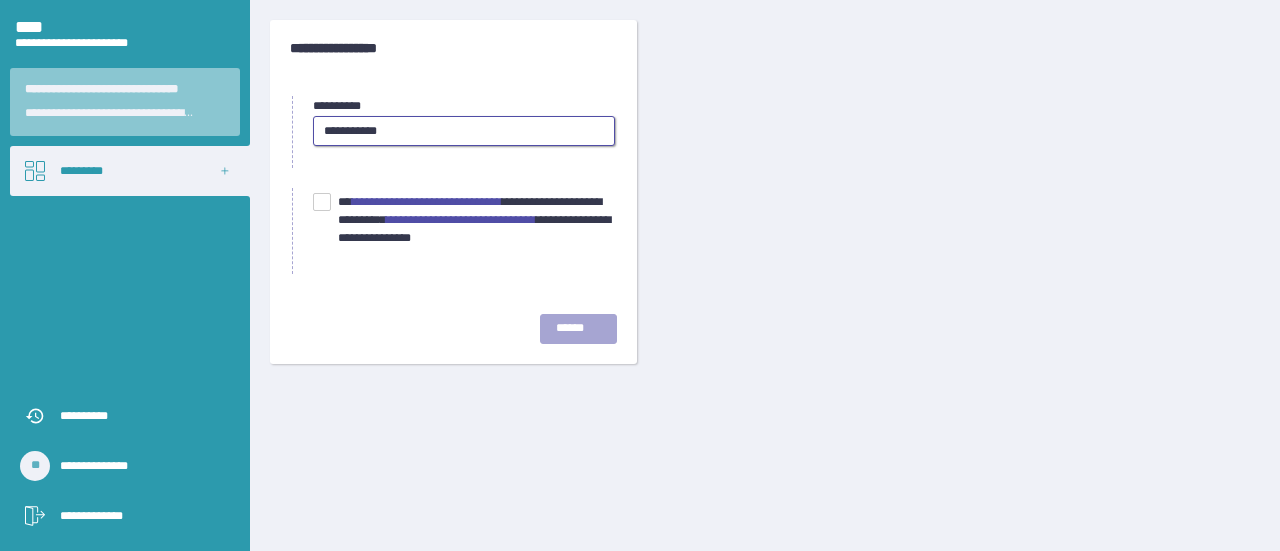 type on "**********" 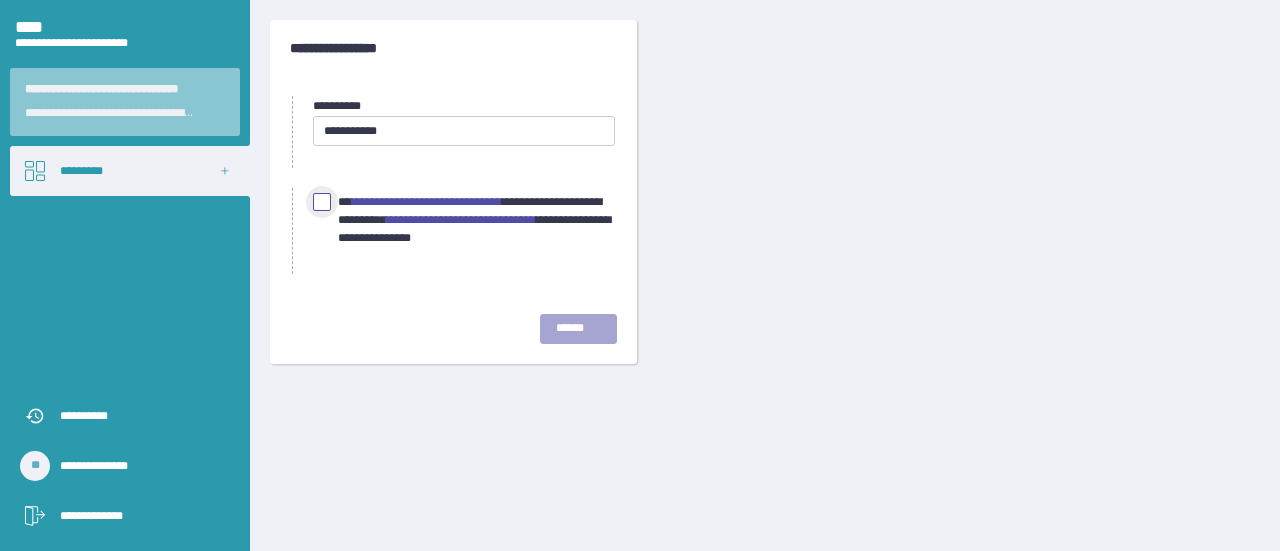 click at bounding box center (322, 202) 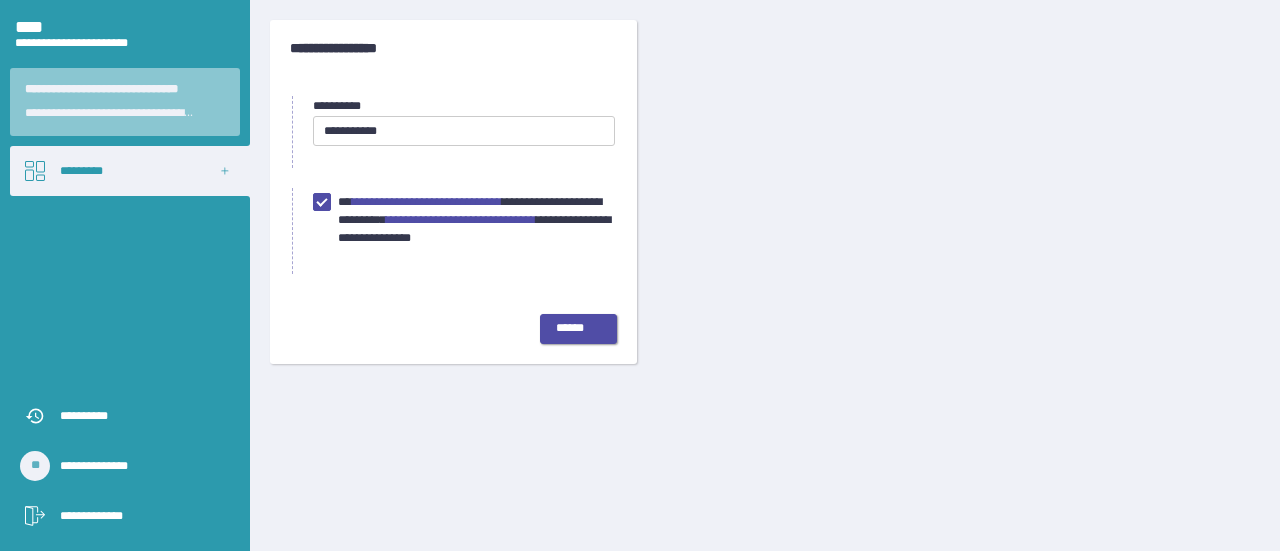 click on "******" at bounding box center (578, 329) 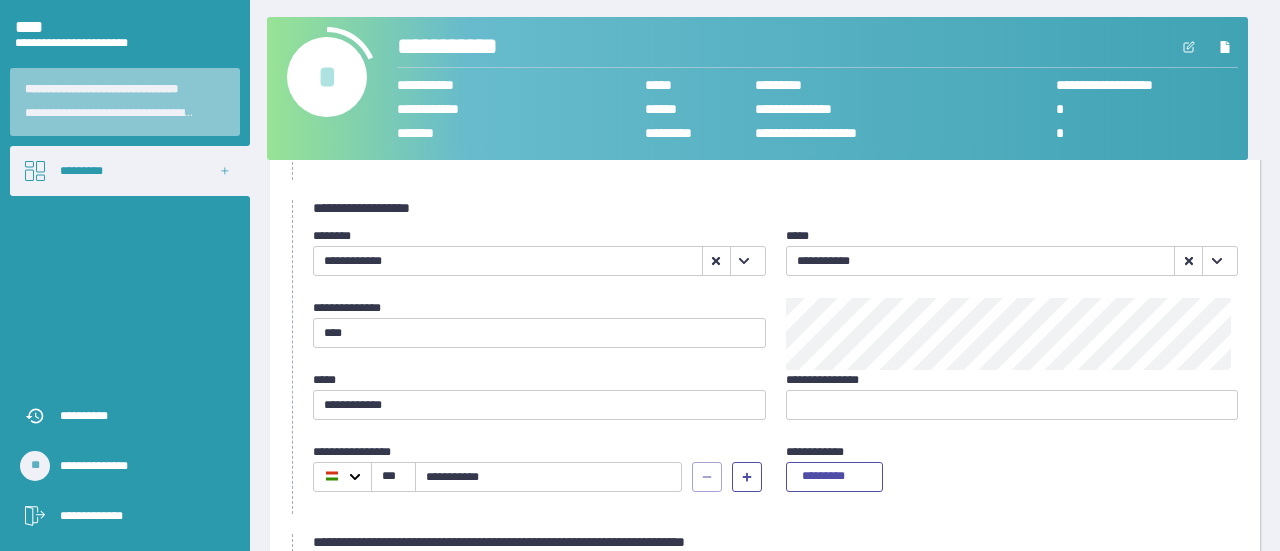 scroll, scrollTop: 428, scrollLeft: 0, axis: vertical 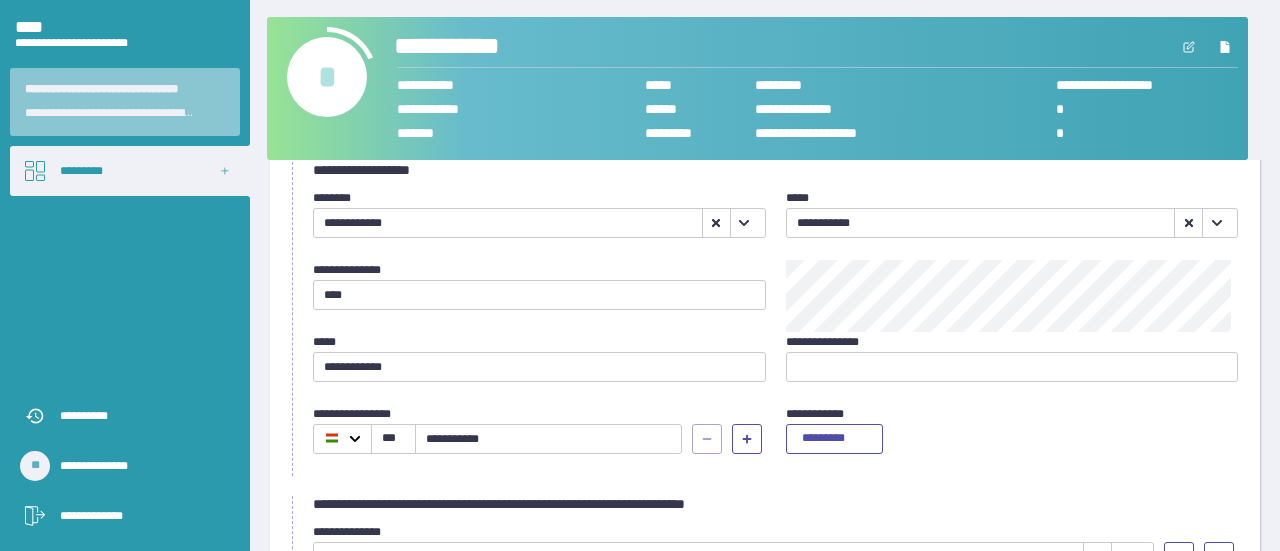click on "**********" at bounding box center [464, 47] 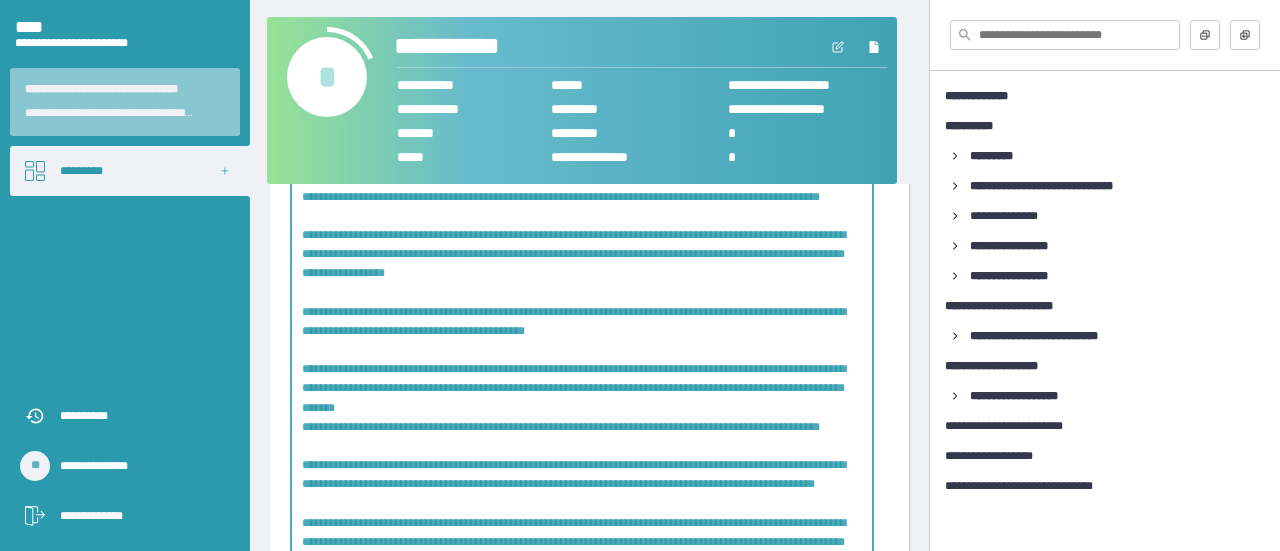 click on "**********" at bounding box center [464, 47] 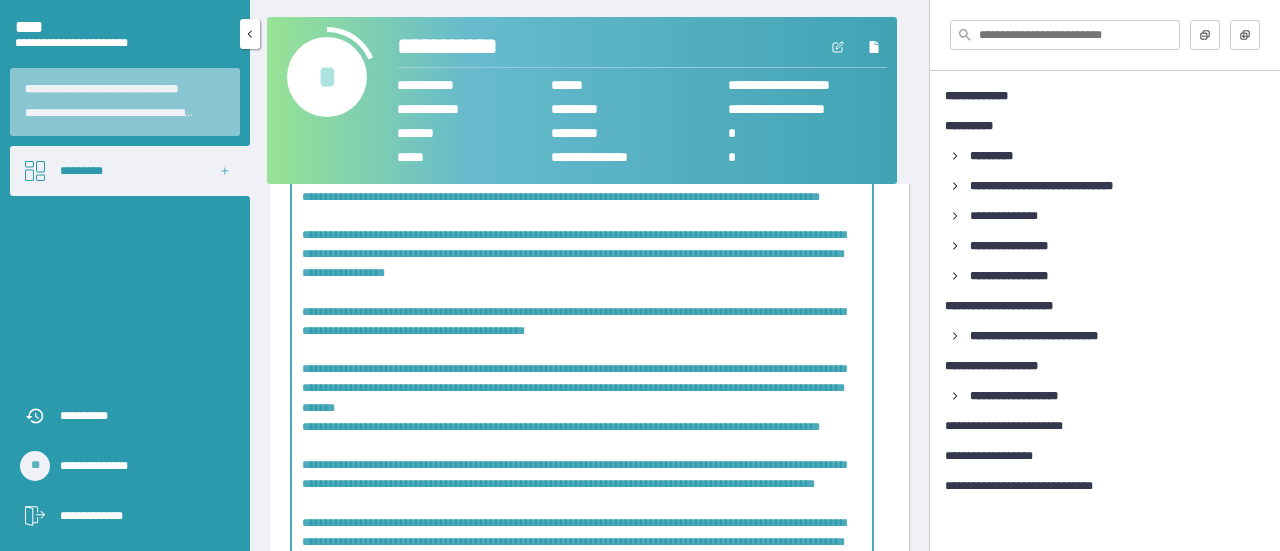 click on "*********" at bounding box center (130, 171) 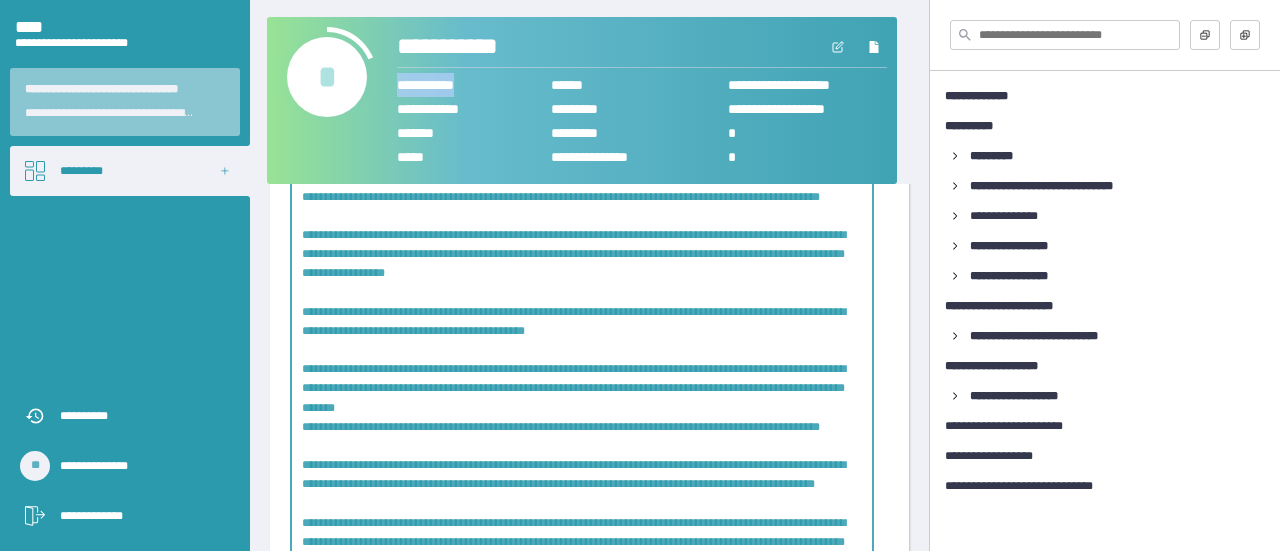 drag, startPoint x: 488, startPoint y: 83, endPoint x: 393, endPoint y: 81, distance: 95.02105 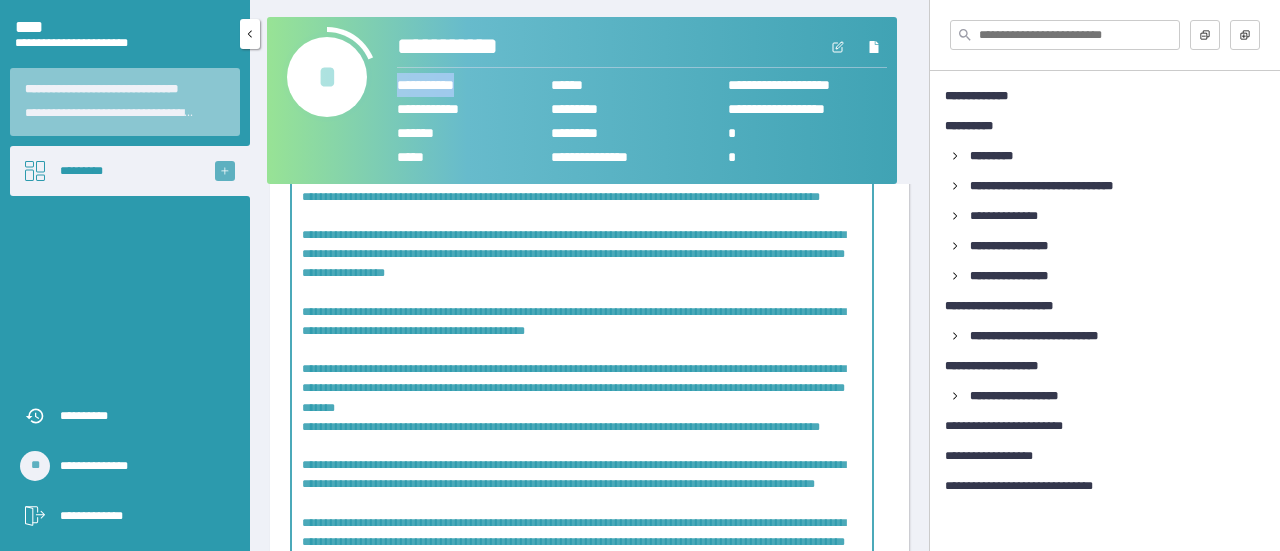 click 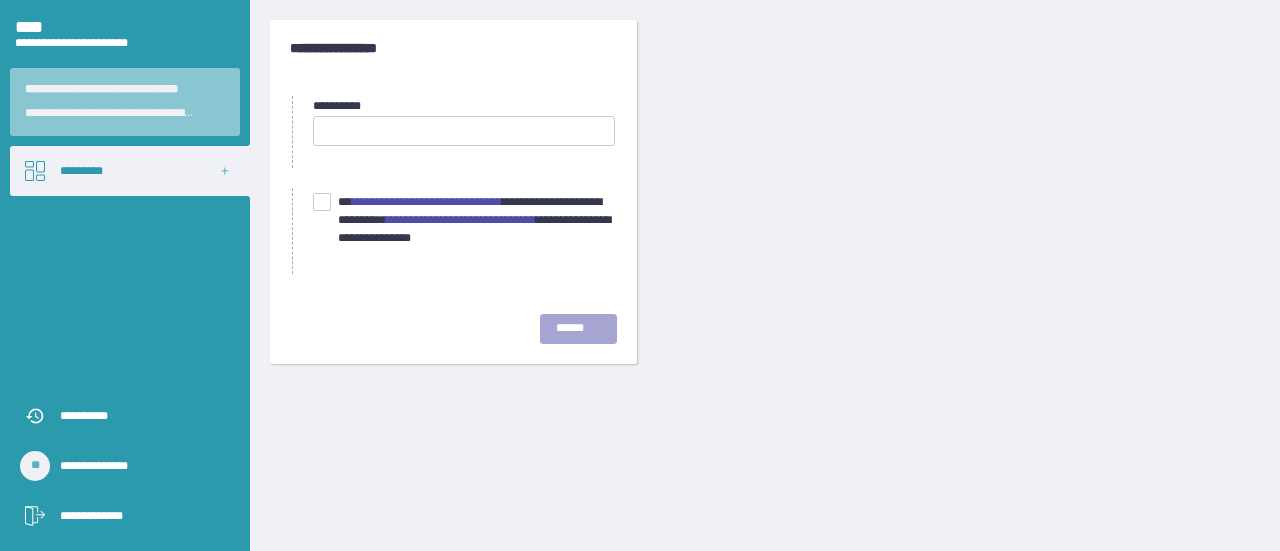 click at bounding box center [464, 131] 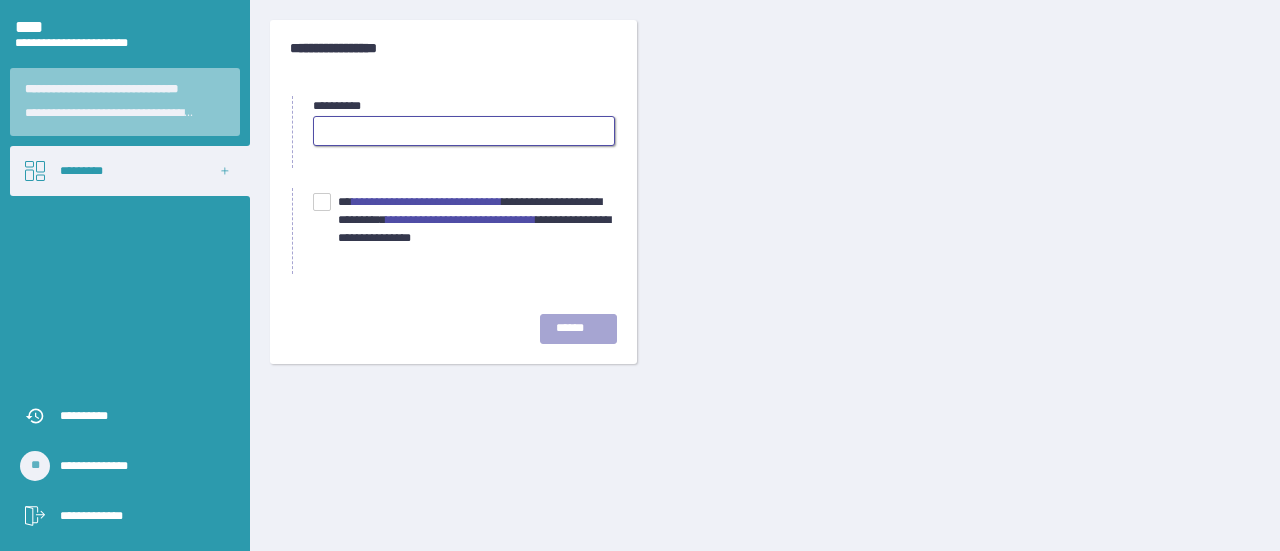 paste on "**********" 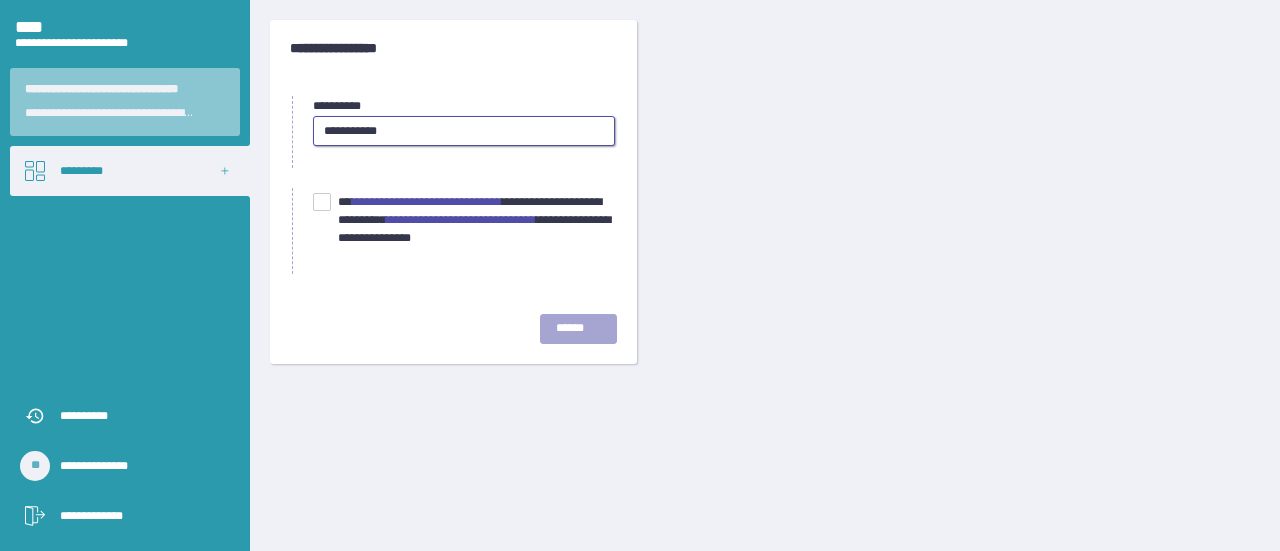 type on "**********" 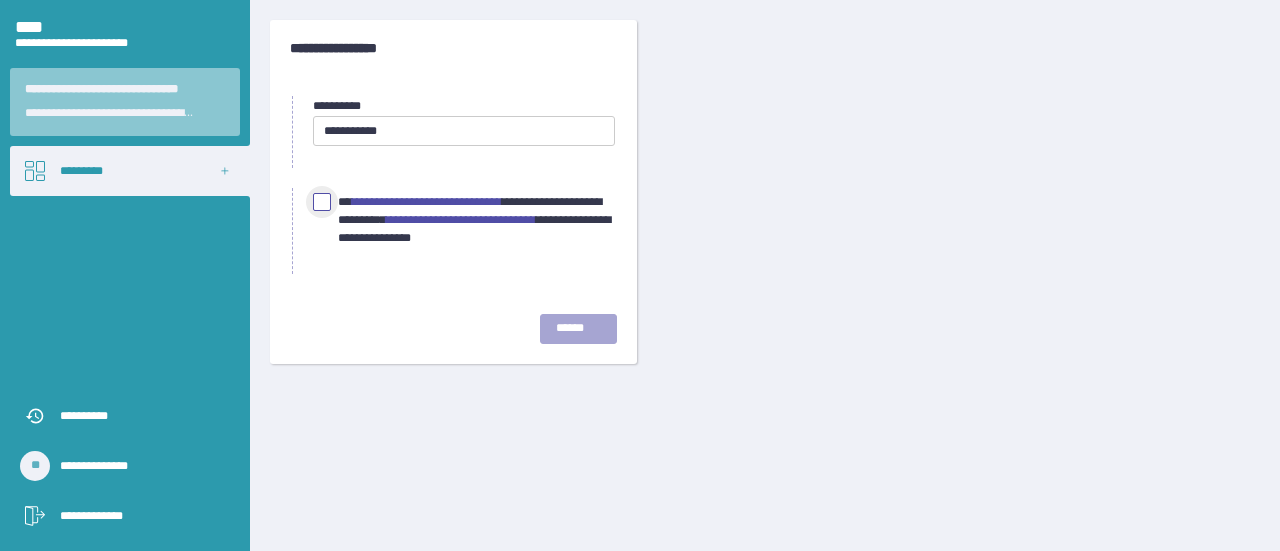 click at bounding box center (322, 202) 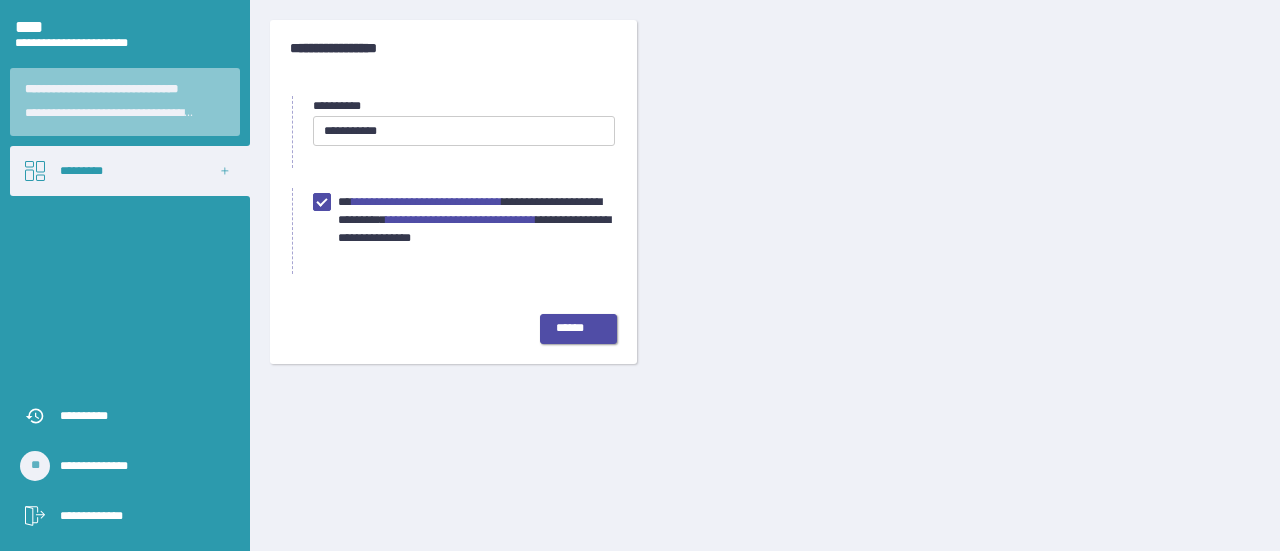 click on "******" at bounding box center (578, 329) 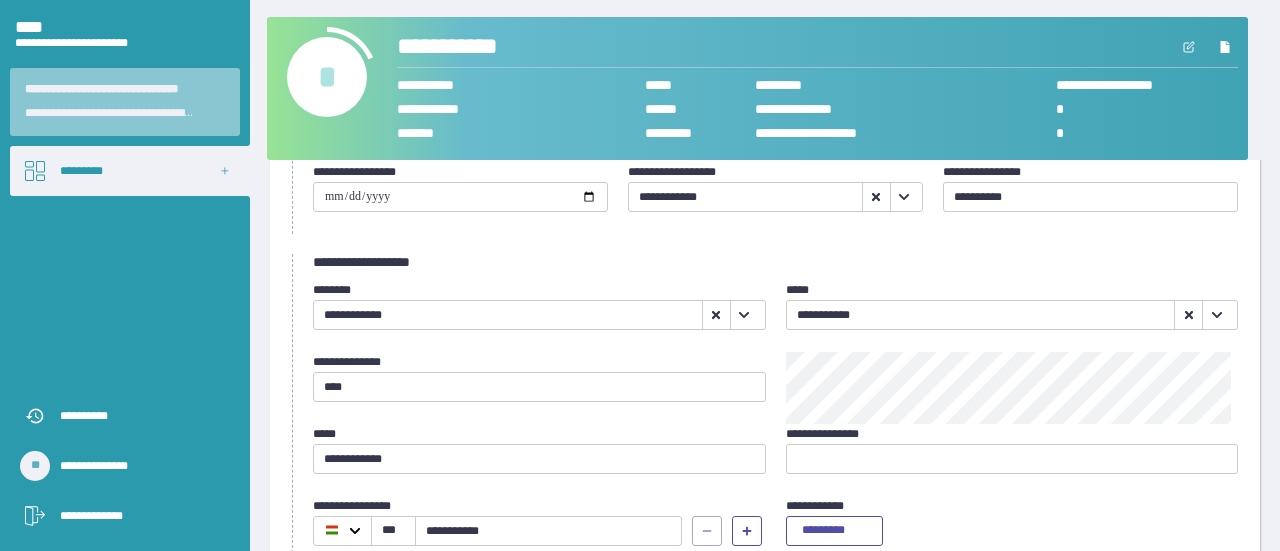 scroll, scrollTop: 332, scrollLeft: 0, axis: vertical 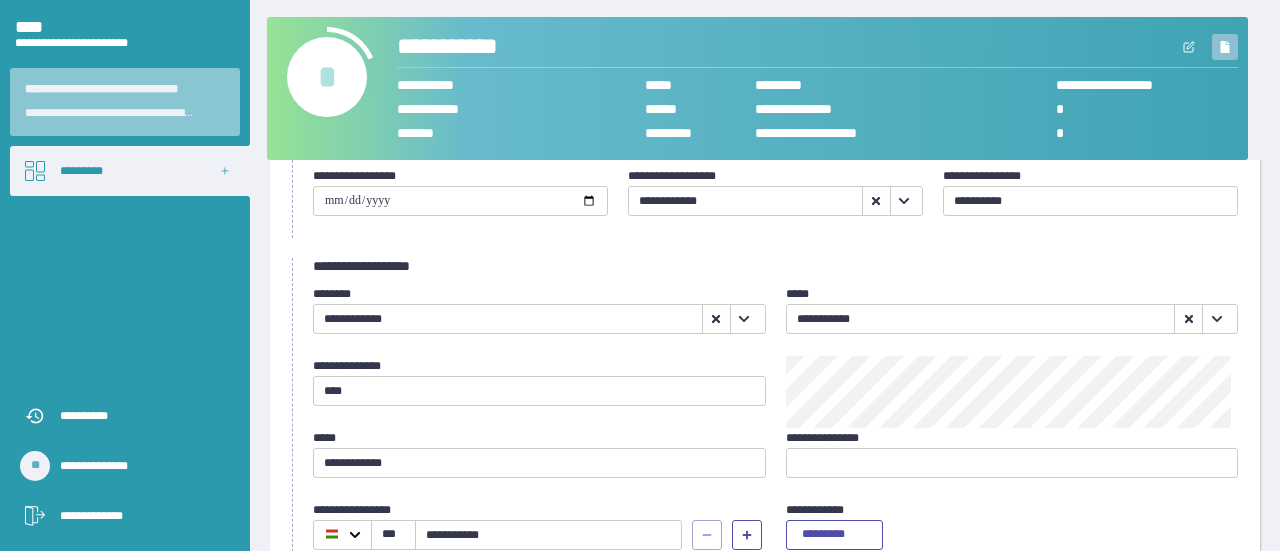 click 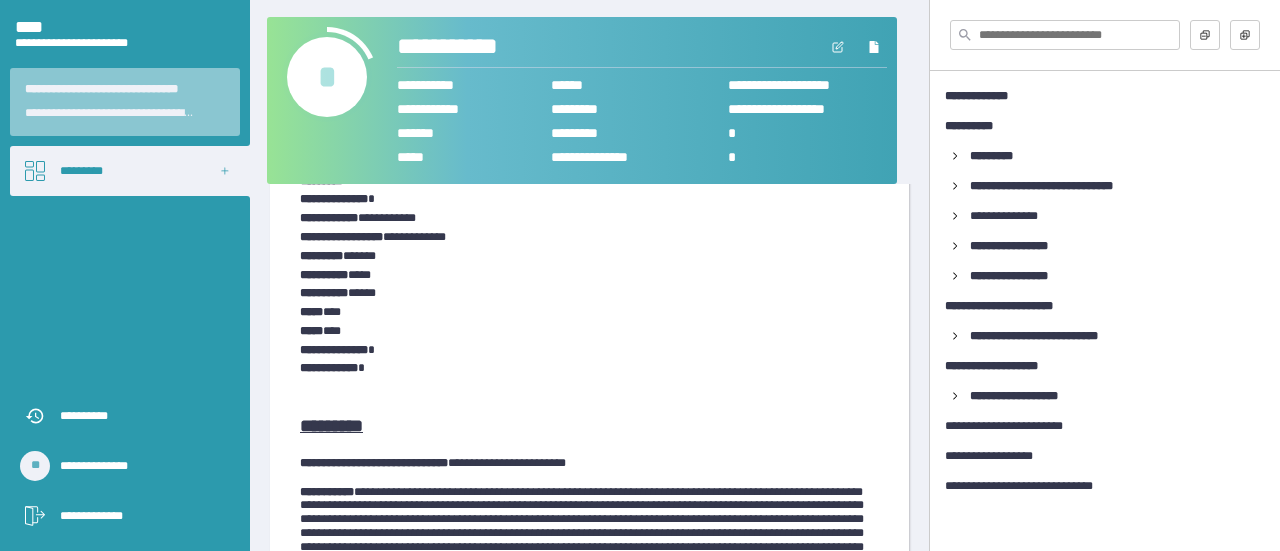 scroll, scrollTop: 0, scrollLeft: 0, axis: both 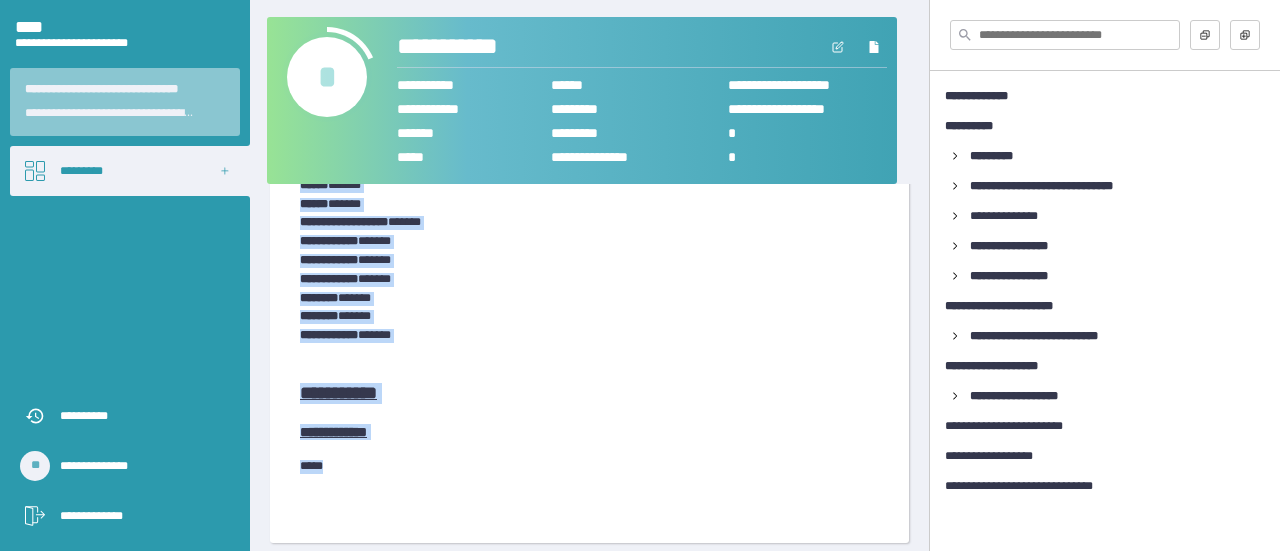 drag, startPoint x: 336, startPoint y: 258, endPoint x: 398, endPoint y: 455, distance: 206.52603 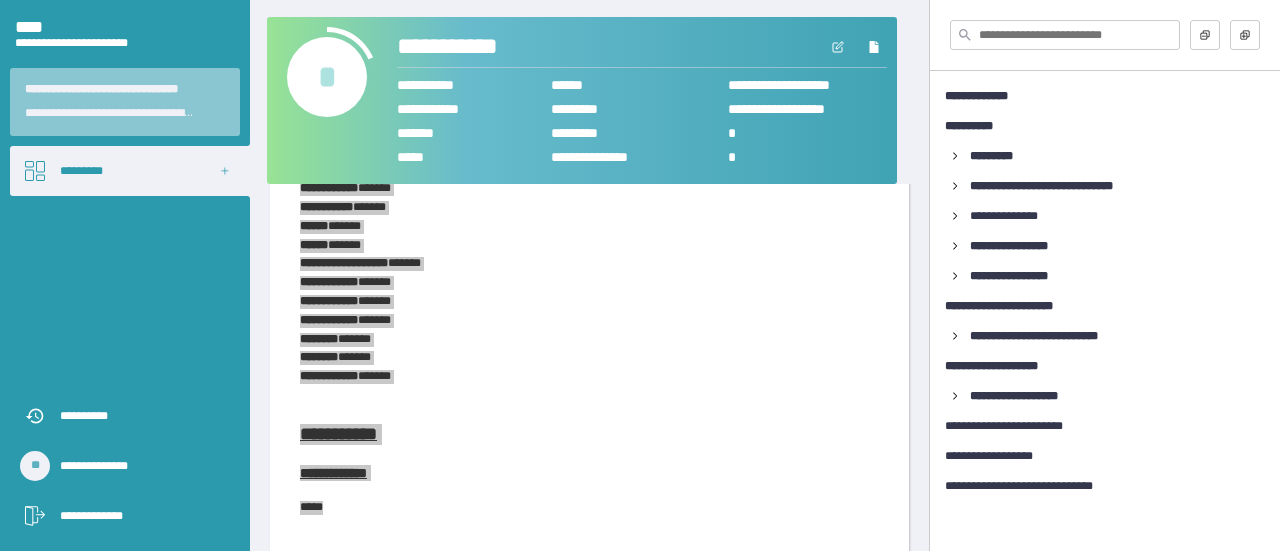 scroll, scrollTop: 4666, scrollLeft: 0, axis: vertical 